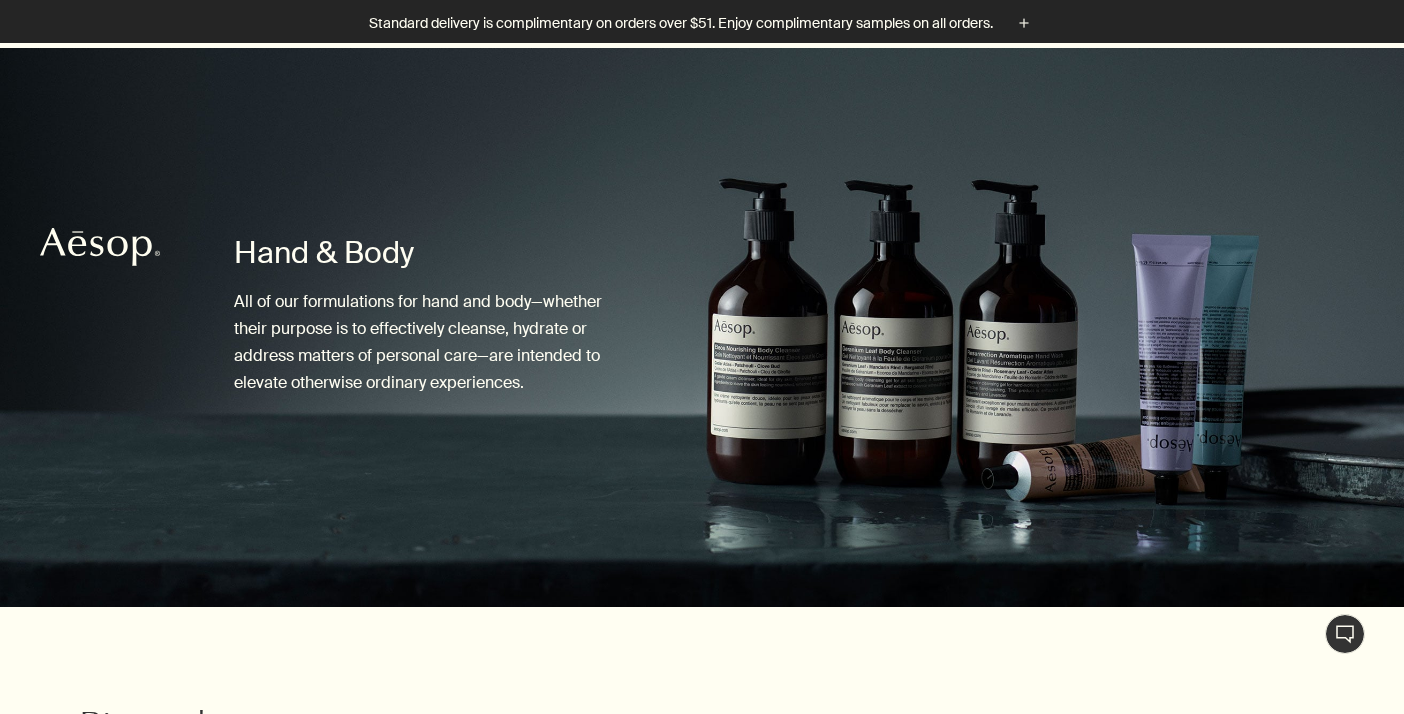 scroll, scrollTop: 427, scrollLeft: 0, axis: vertical 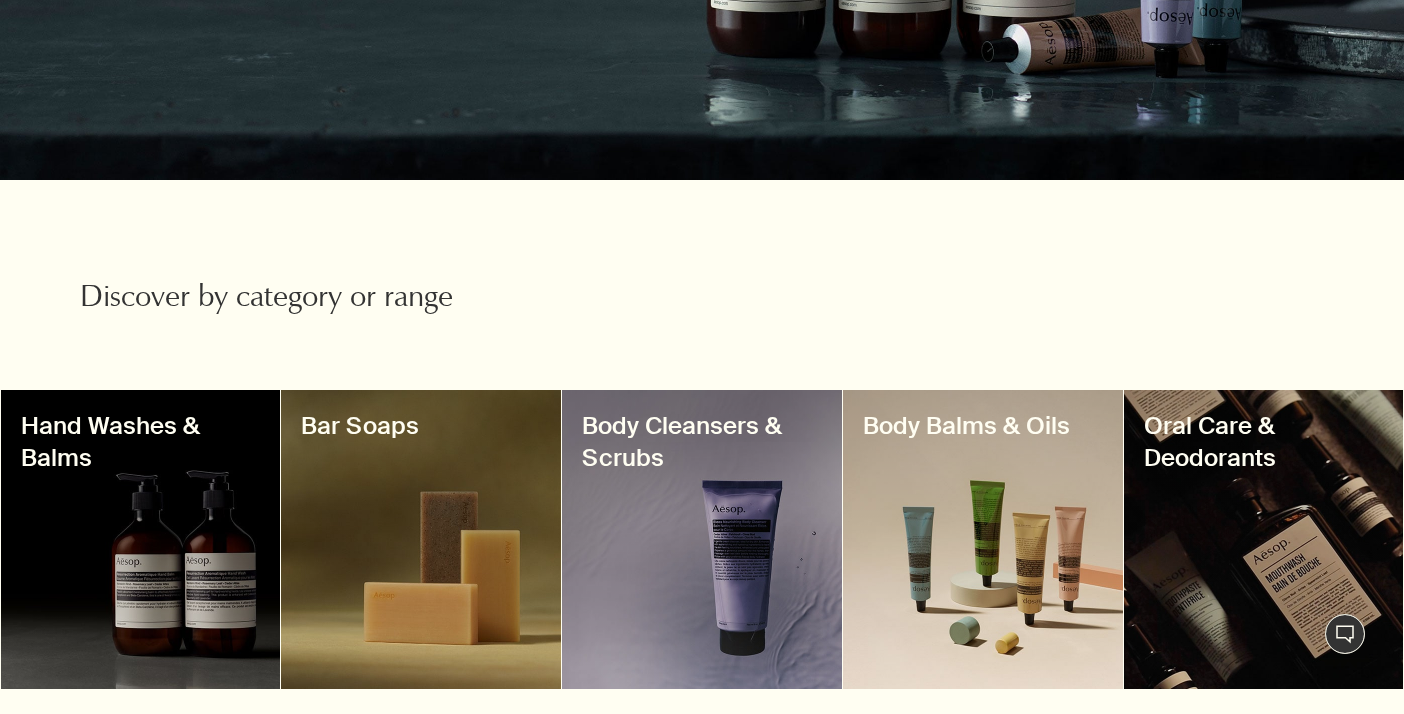 click at bounding box center (141, 539) 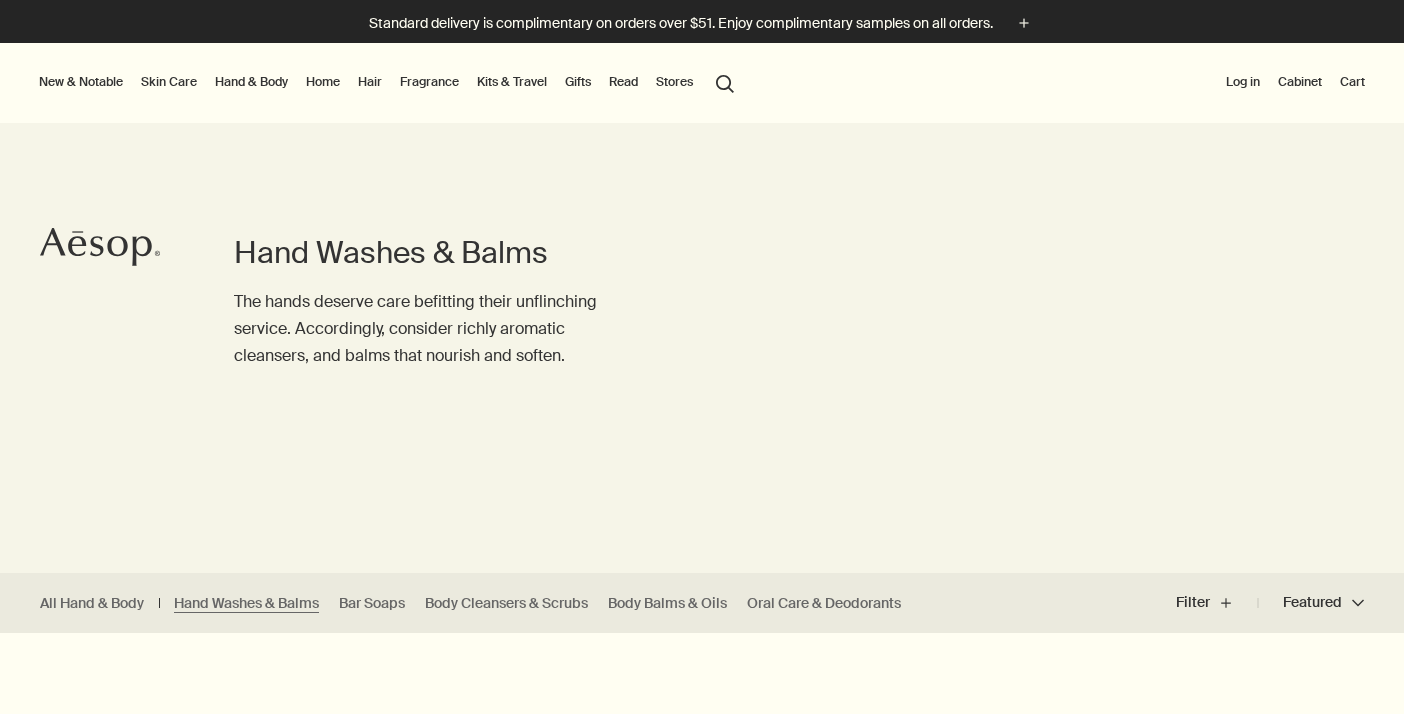 scroll, scrollTop: 0, scrollLeft: 0, axis: both 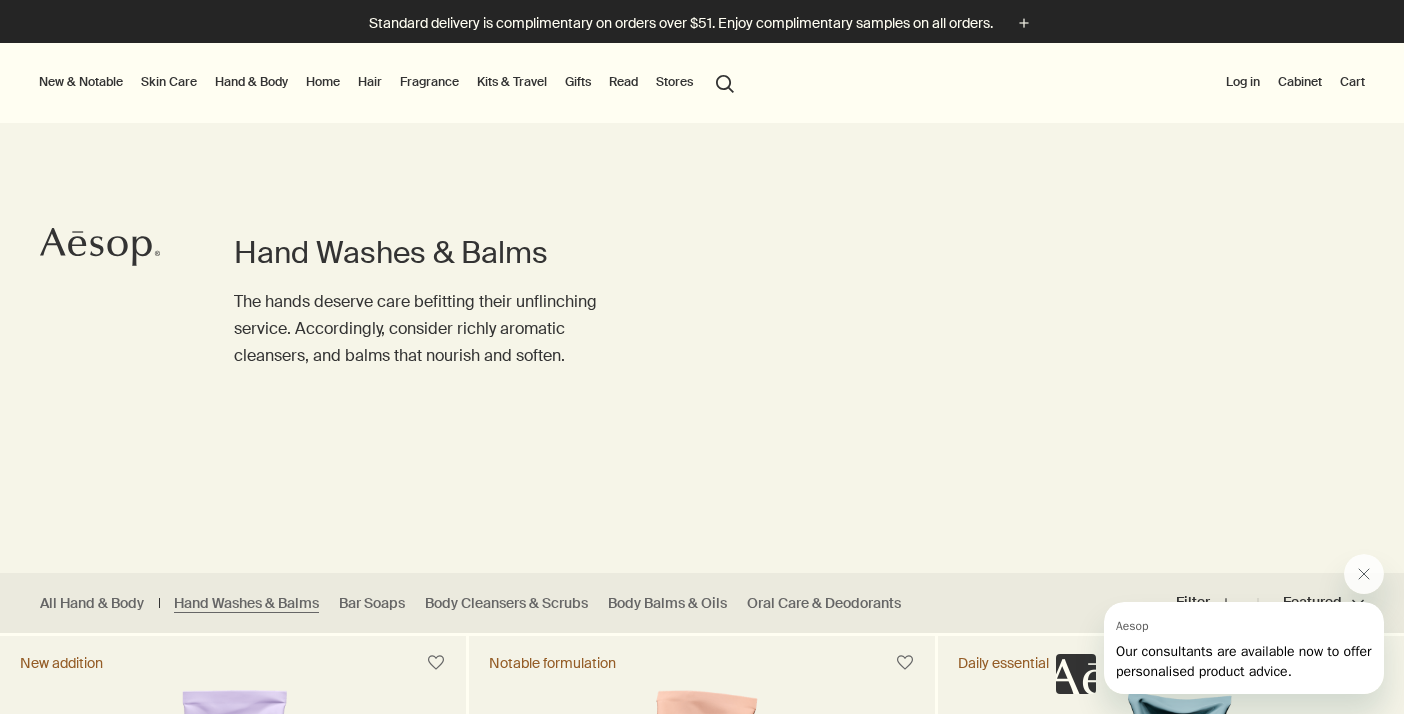 click on "search Search" at bounding box center [725, 82] 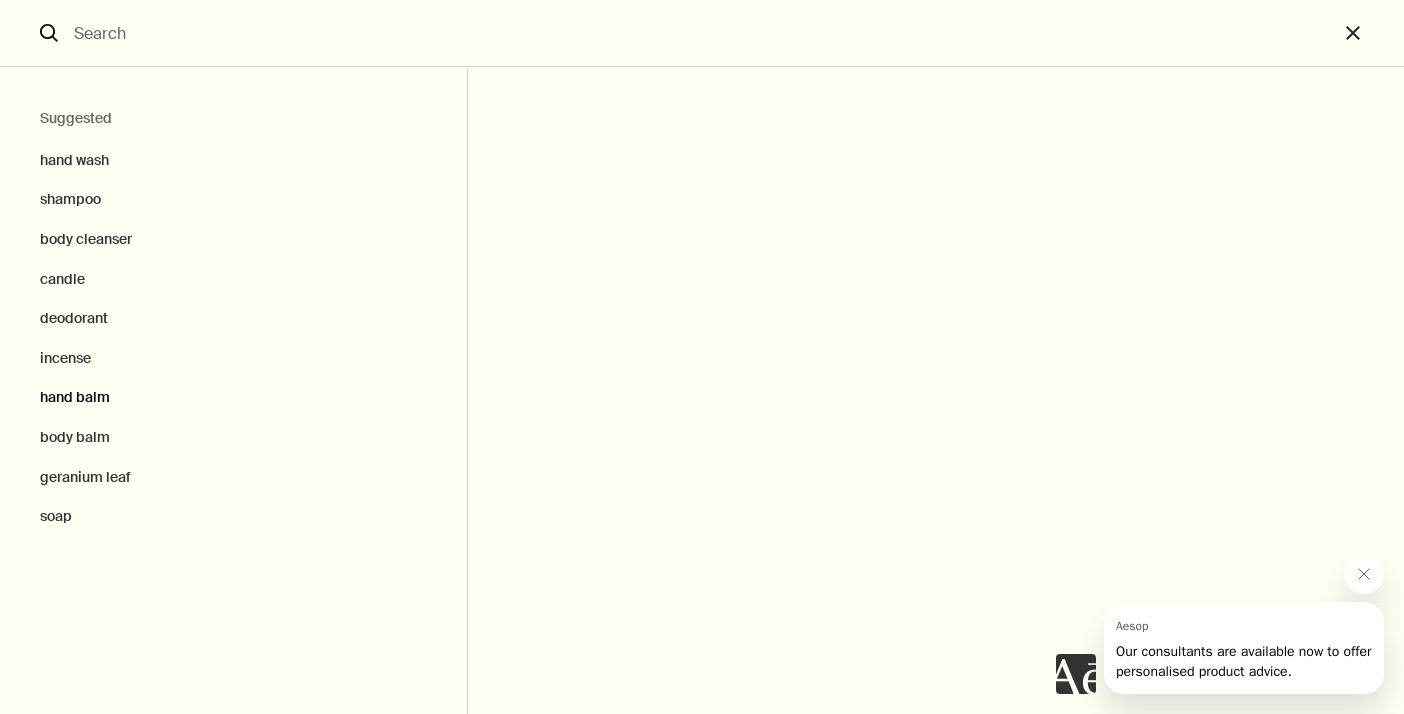 click on "hand balm" at bounding box center (233, 398) 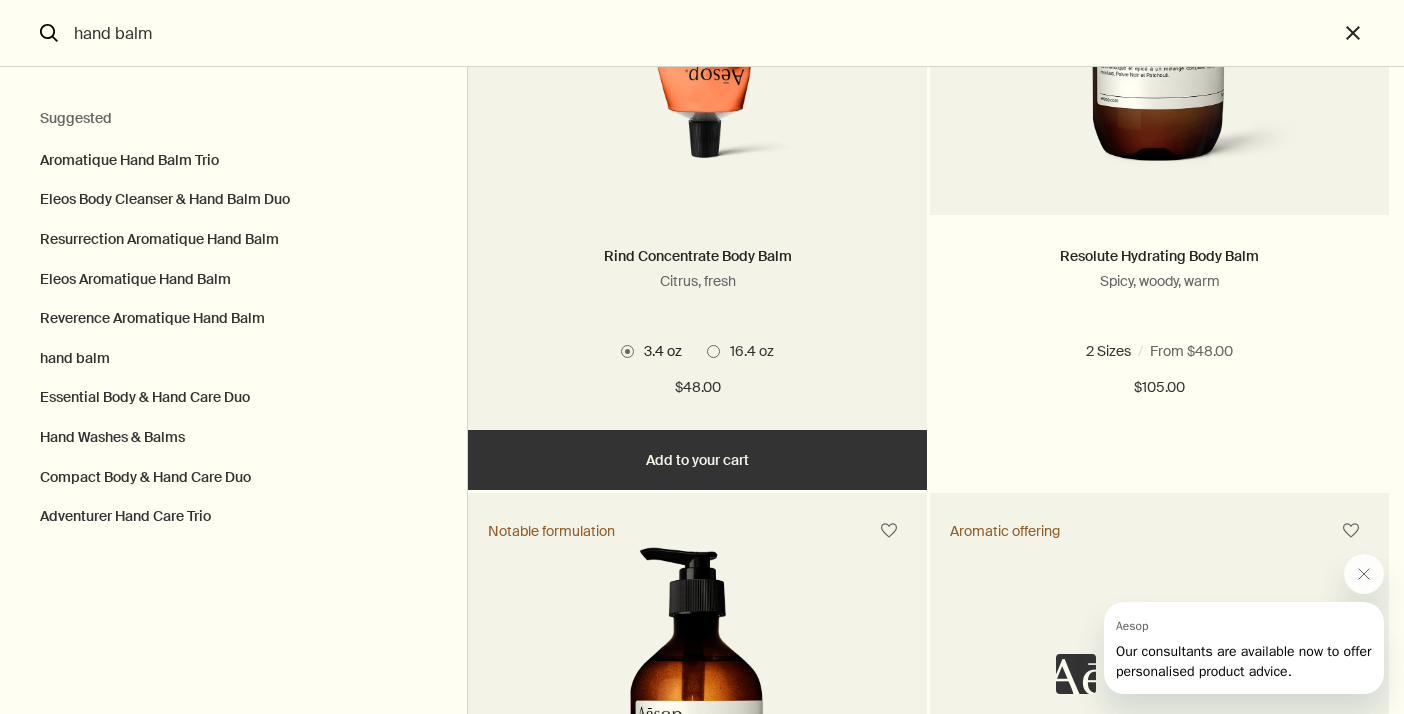scroll, scrollTop: 4715, scrollLeft: 0, axis: vertical 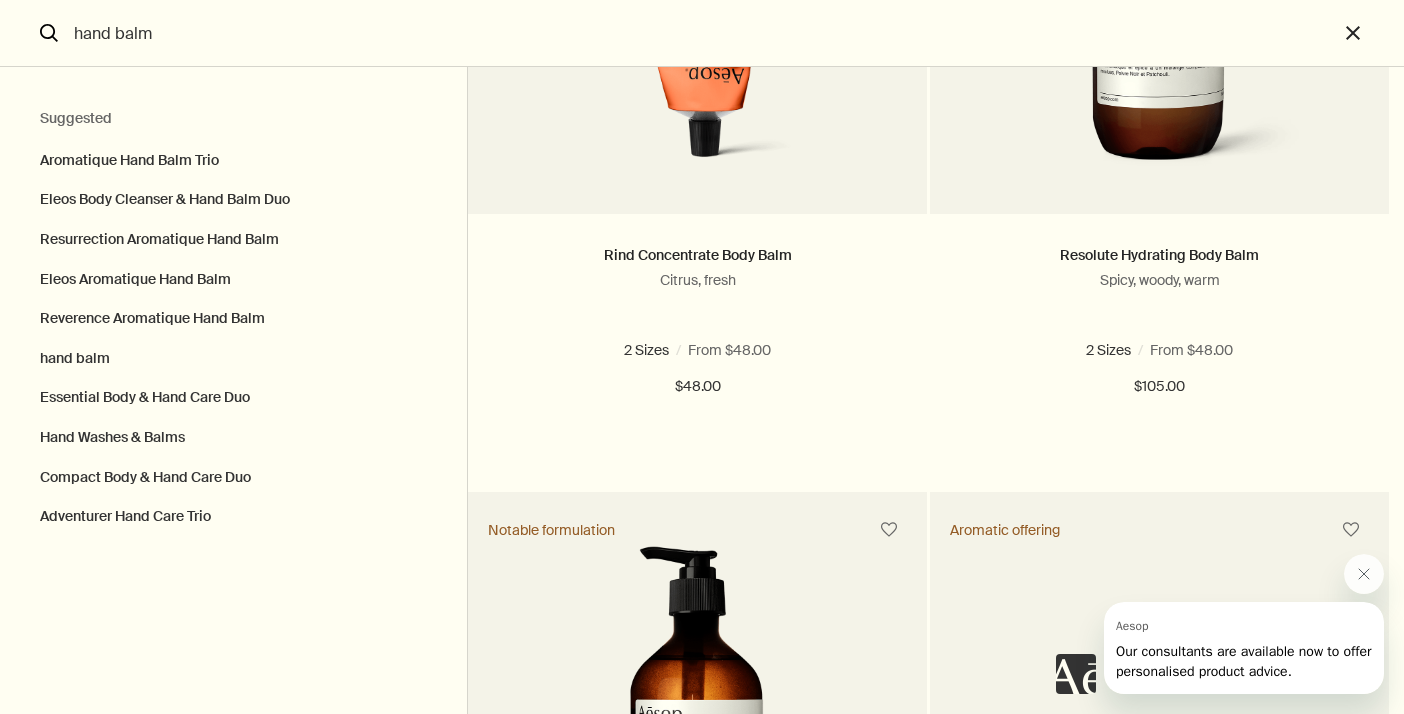 click on "Notable formulation" at bounding box center (551, 530) 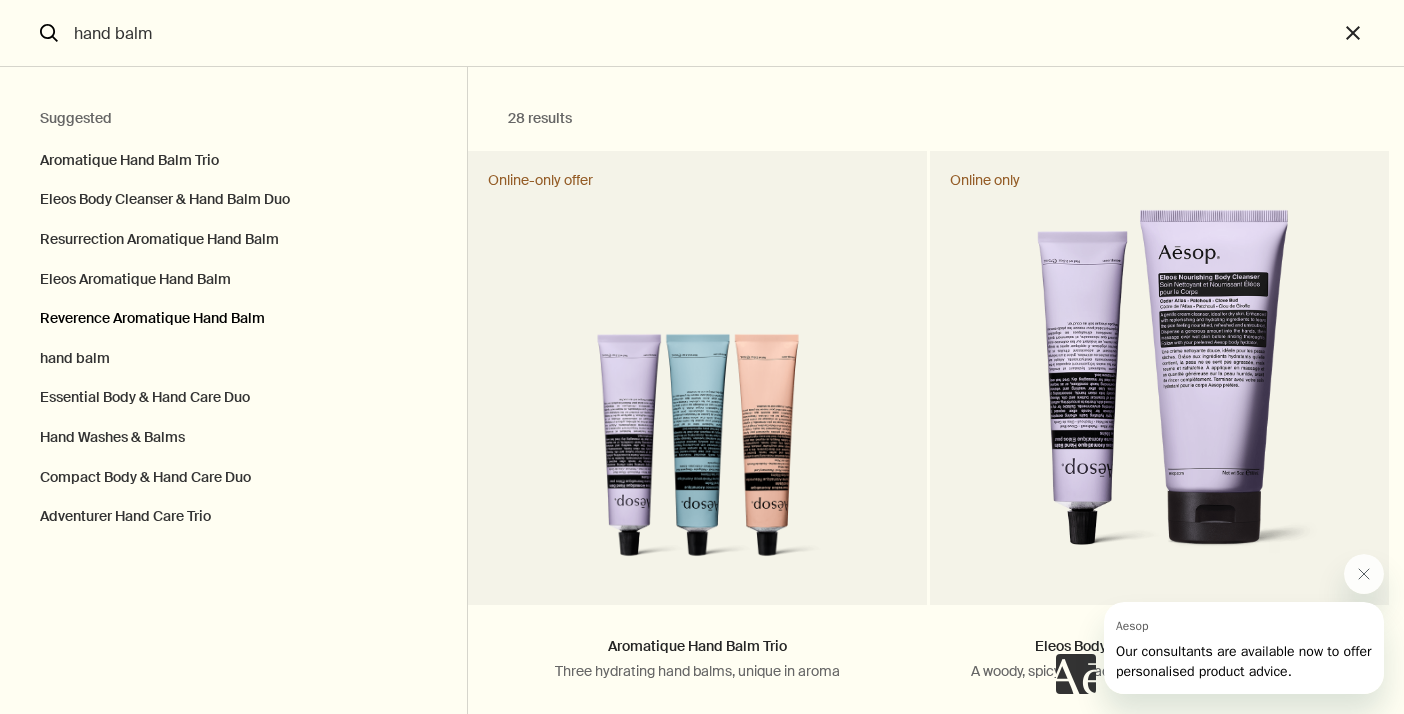scroll, scrollTop: 0, scrollLeft: 0, axis: both 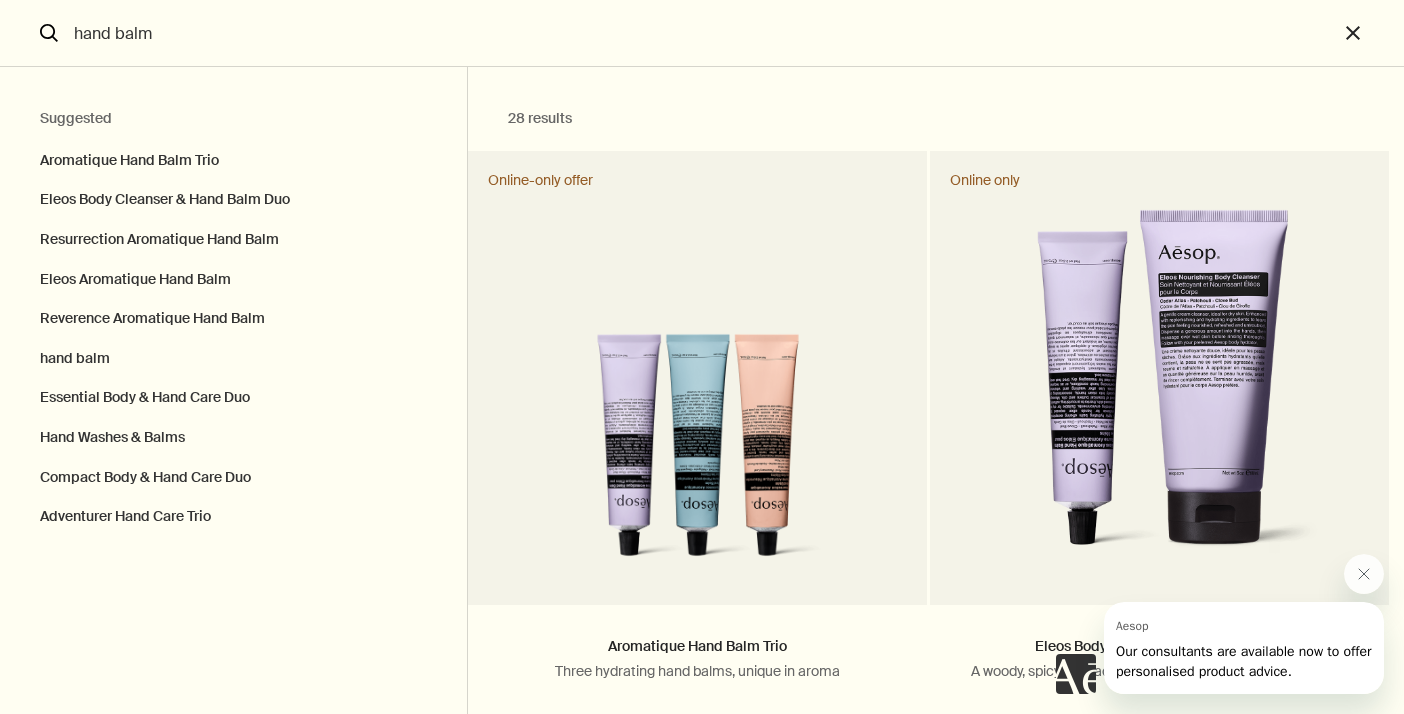click on "search" 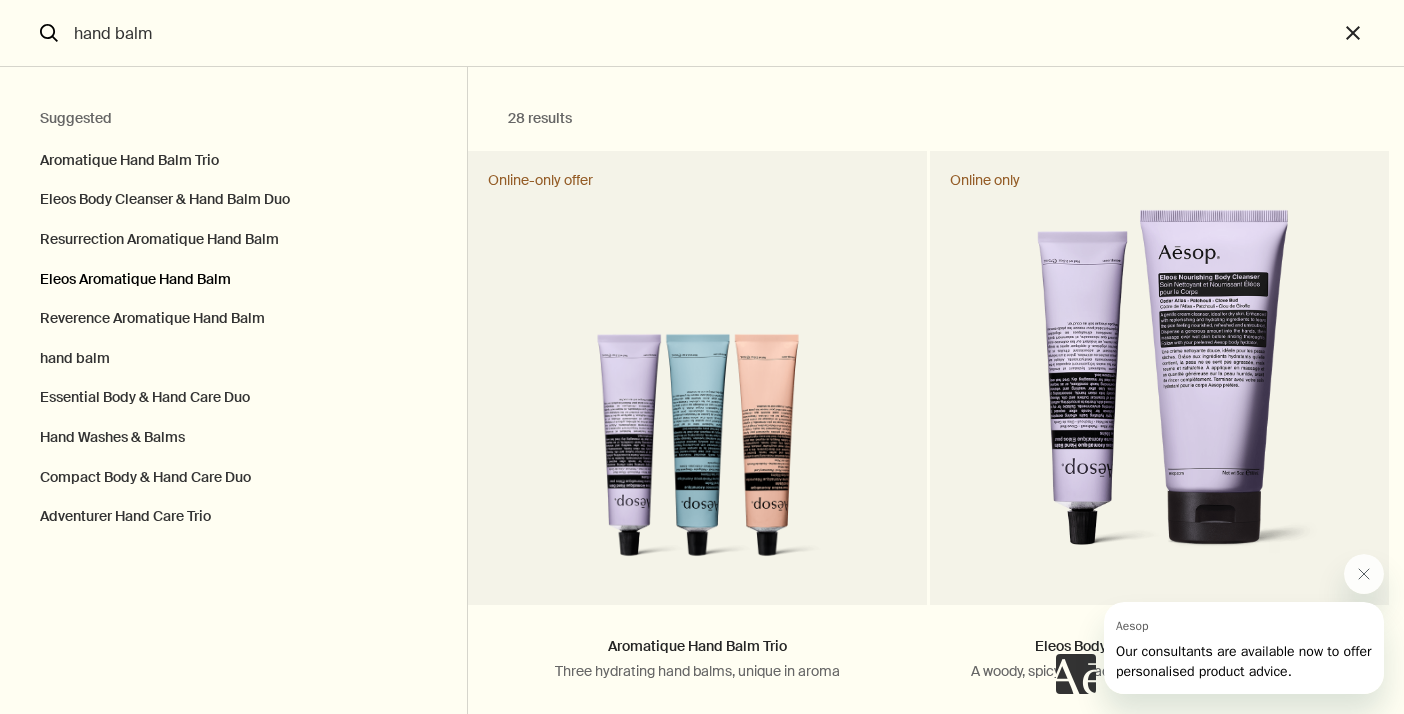 click on "Eleos Aromatique Hand Balm" at bounding box center (233, 280) 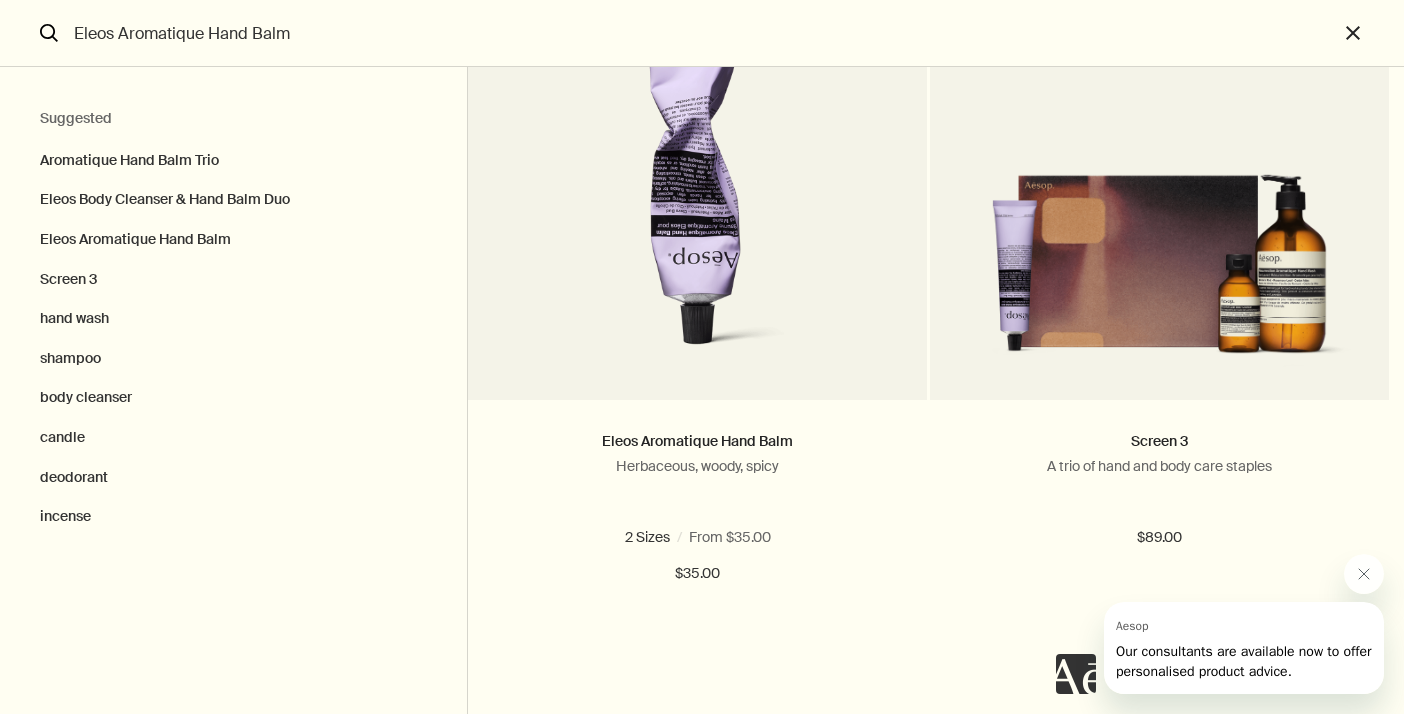scroll, scrollTop: 899, scrollLeft: 0, axis: vertical 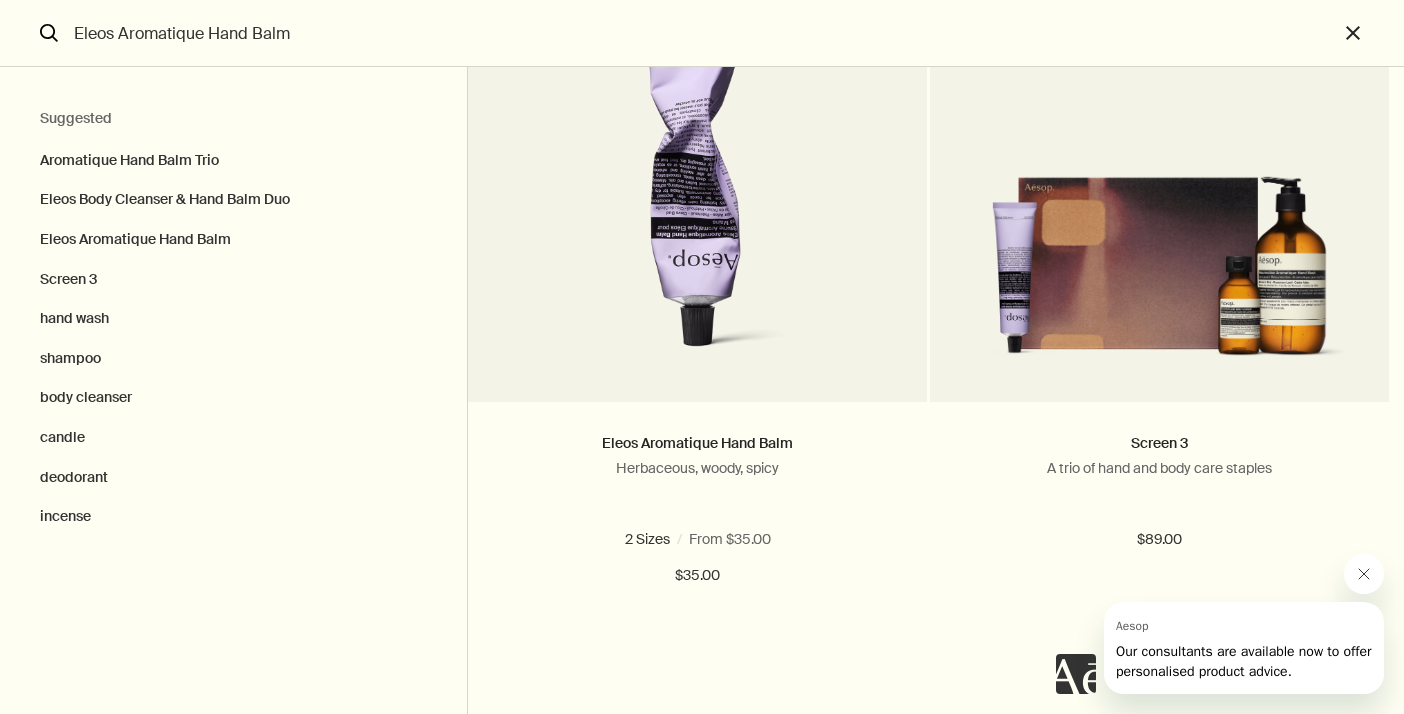 click 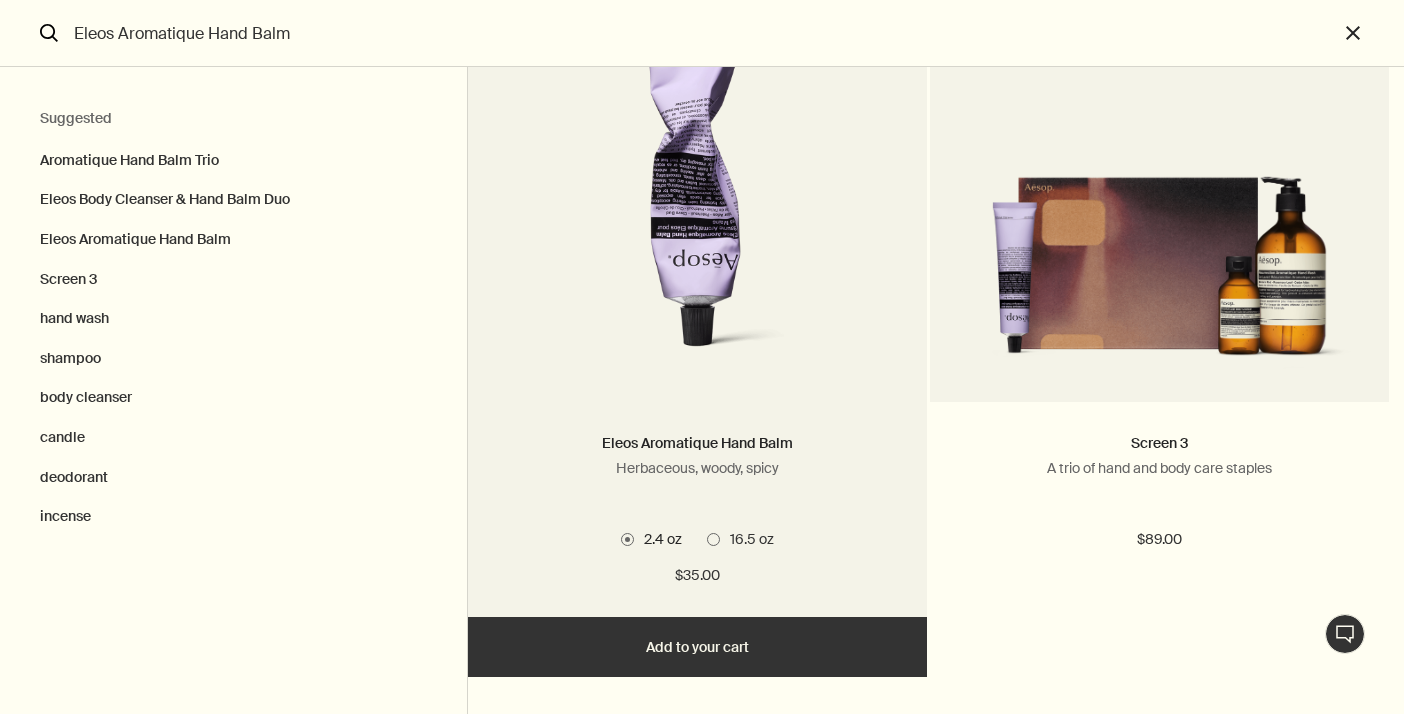 click on "Add Add to your cart" at bounding box center [697, 647] 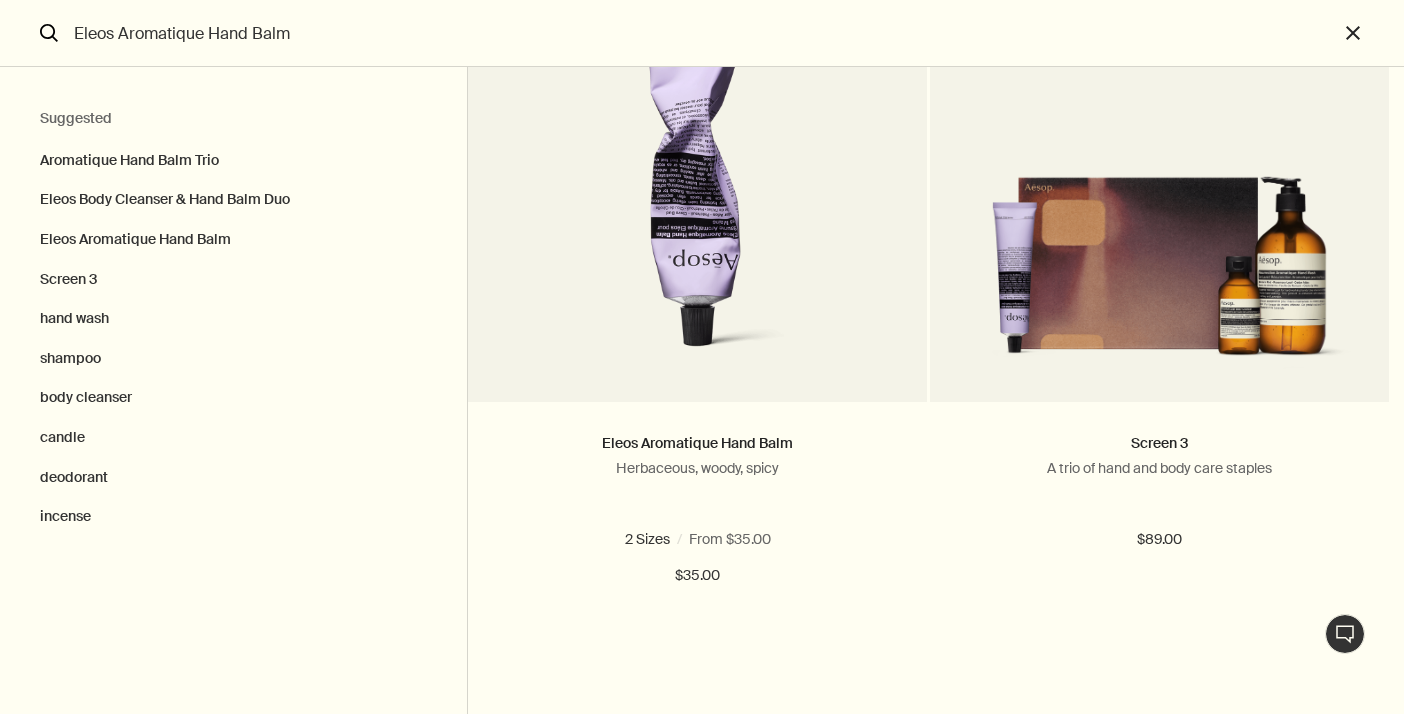 drag, startPoint x: 203, startPoint y: 33, endPoint x: 50, endPoint y: 35, distance: 153.01308 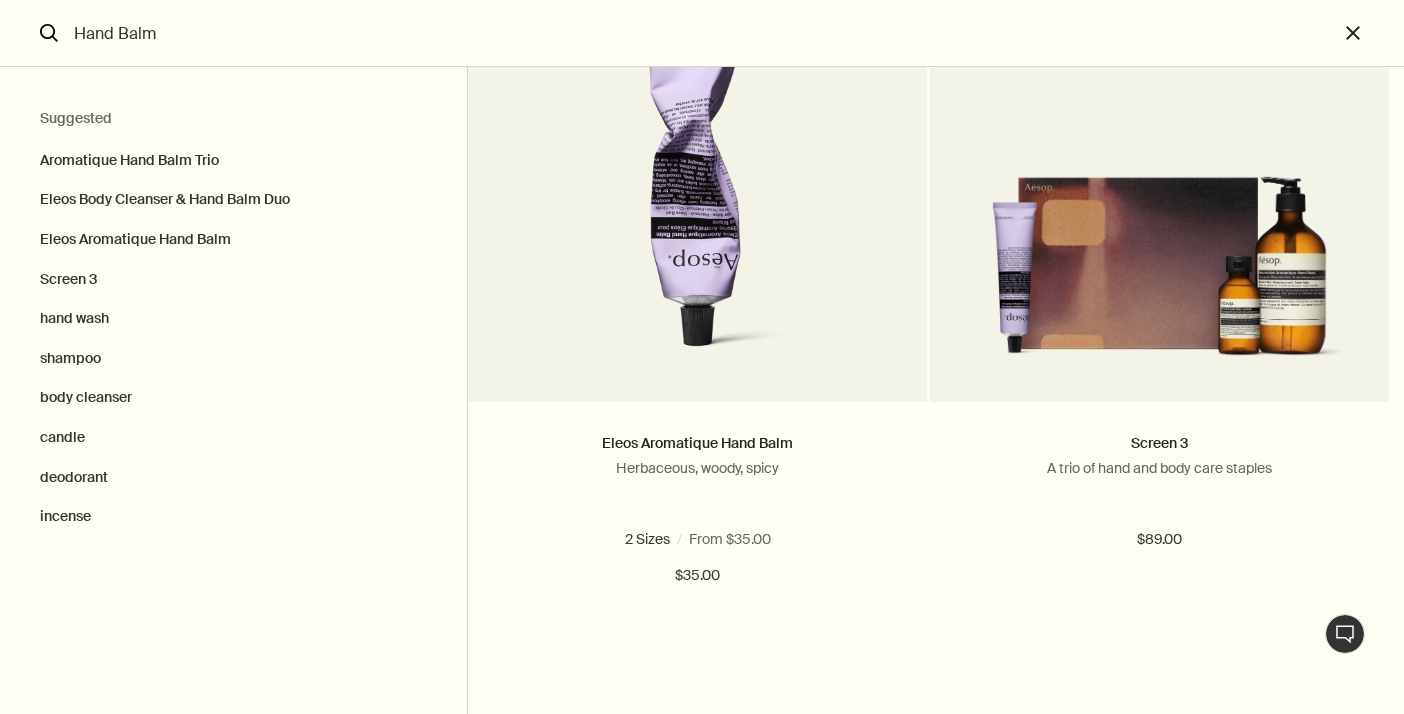scroll, scrollTop: 0, scrollLeft: 0, axis: both 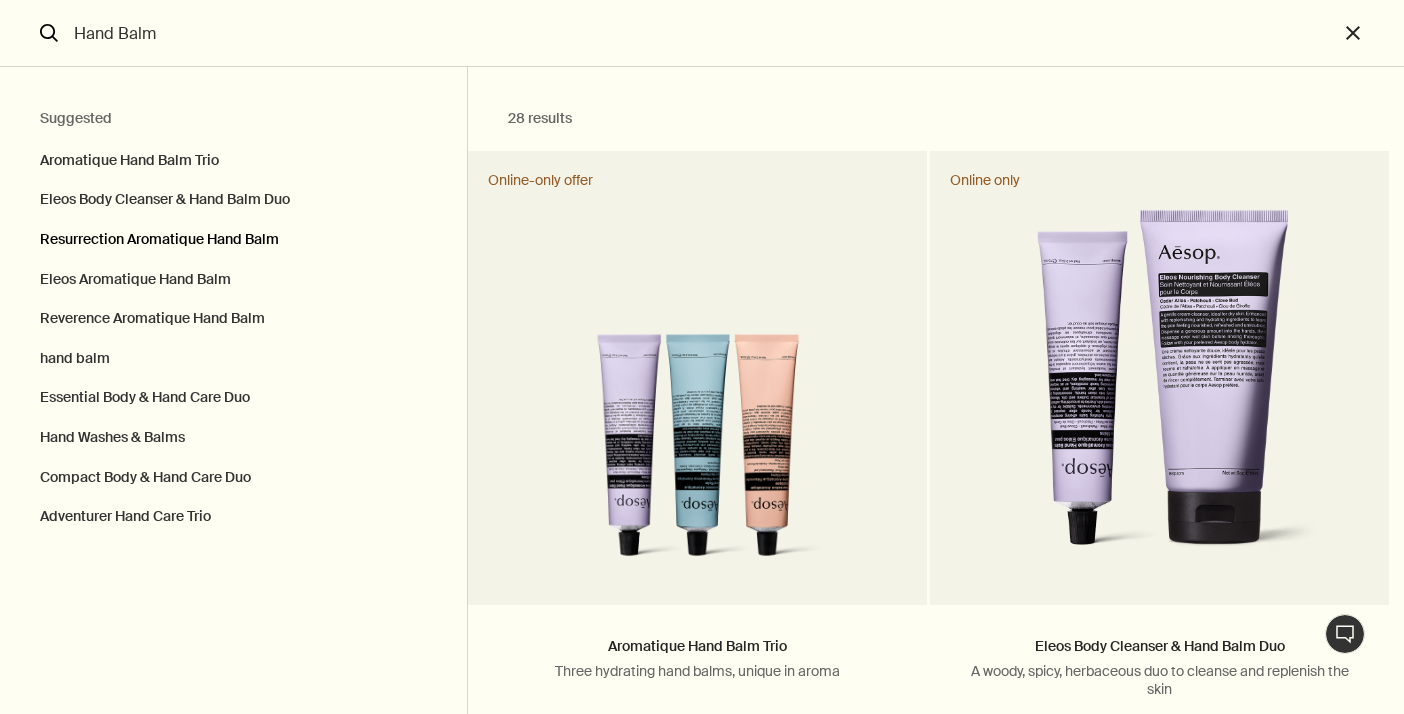 click on "Resurrection Aromatique Hand Balm" at bounding box center (233, 240) 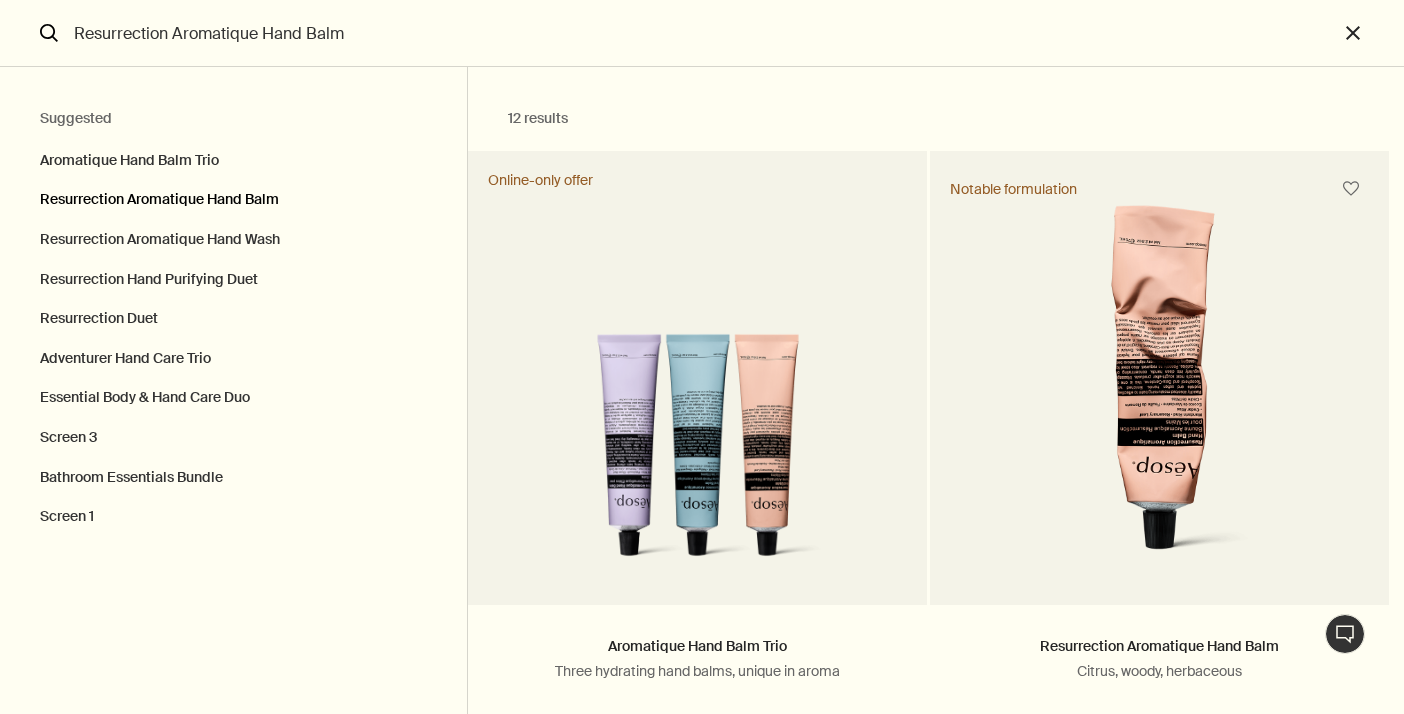 click on "Resurrection Aromatique Hand Wash" at bounding box center (233, 240) 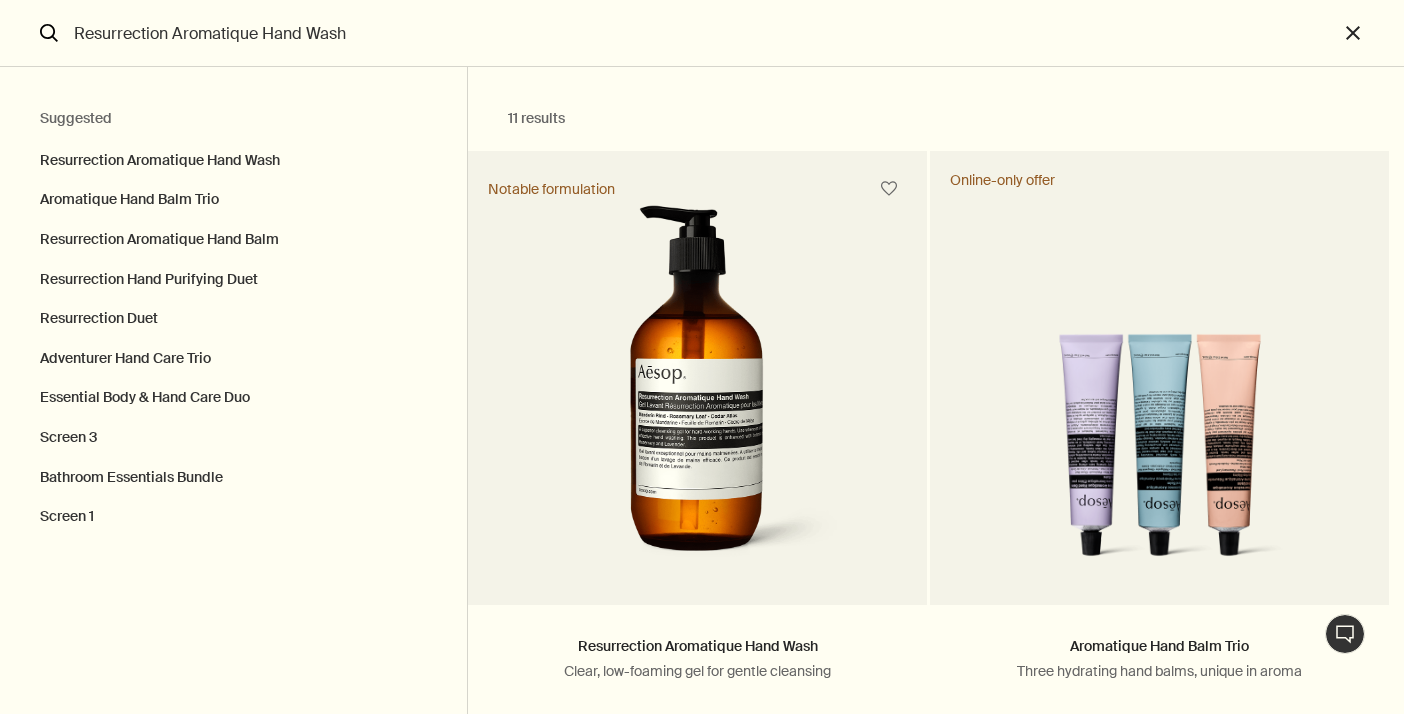 click on "Resurrection Aromatique Hand Balm" at bounding box center [233, 240] 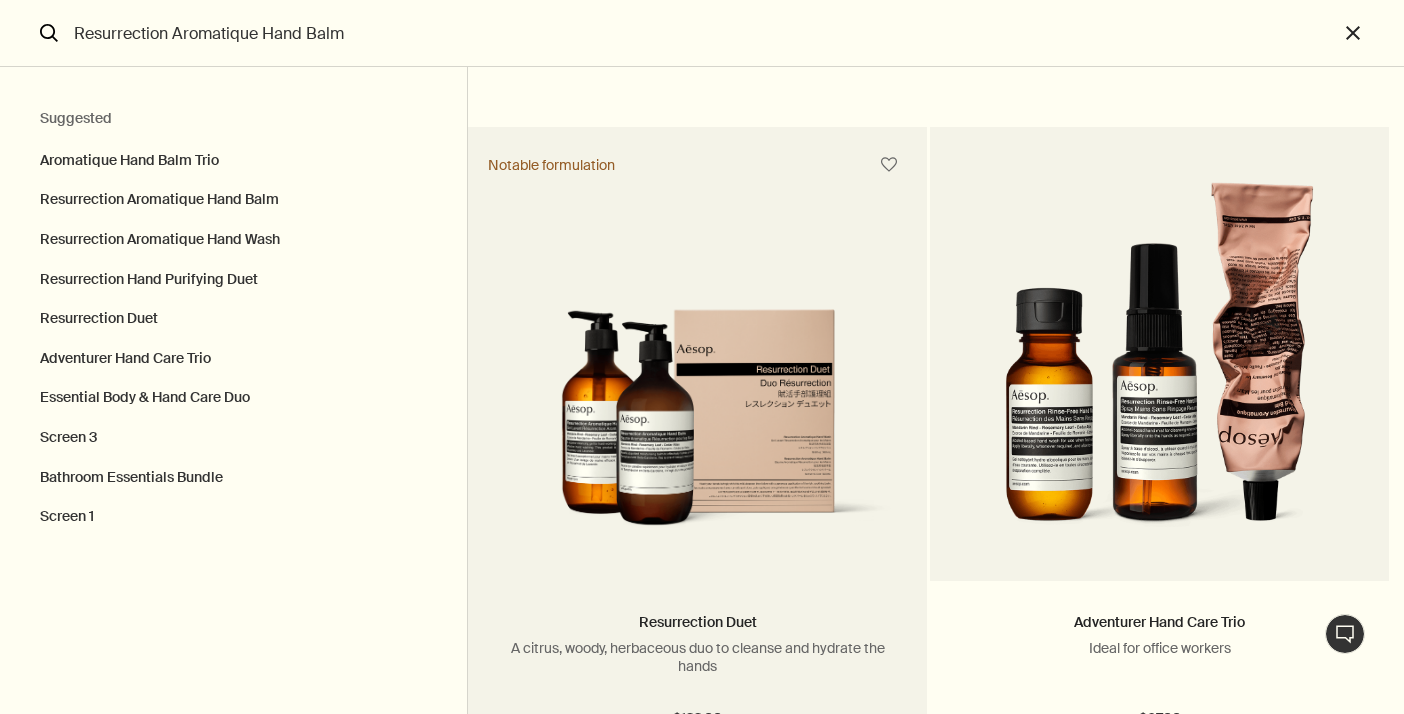 scroll, scrollTop: 1491, scrollLeft: 0, axis: vertical 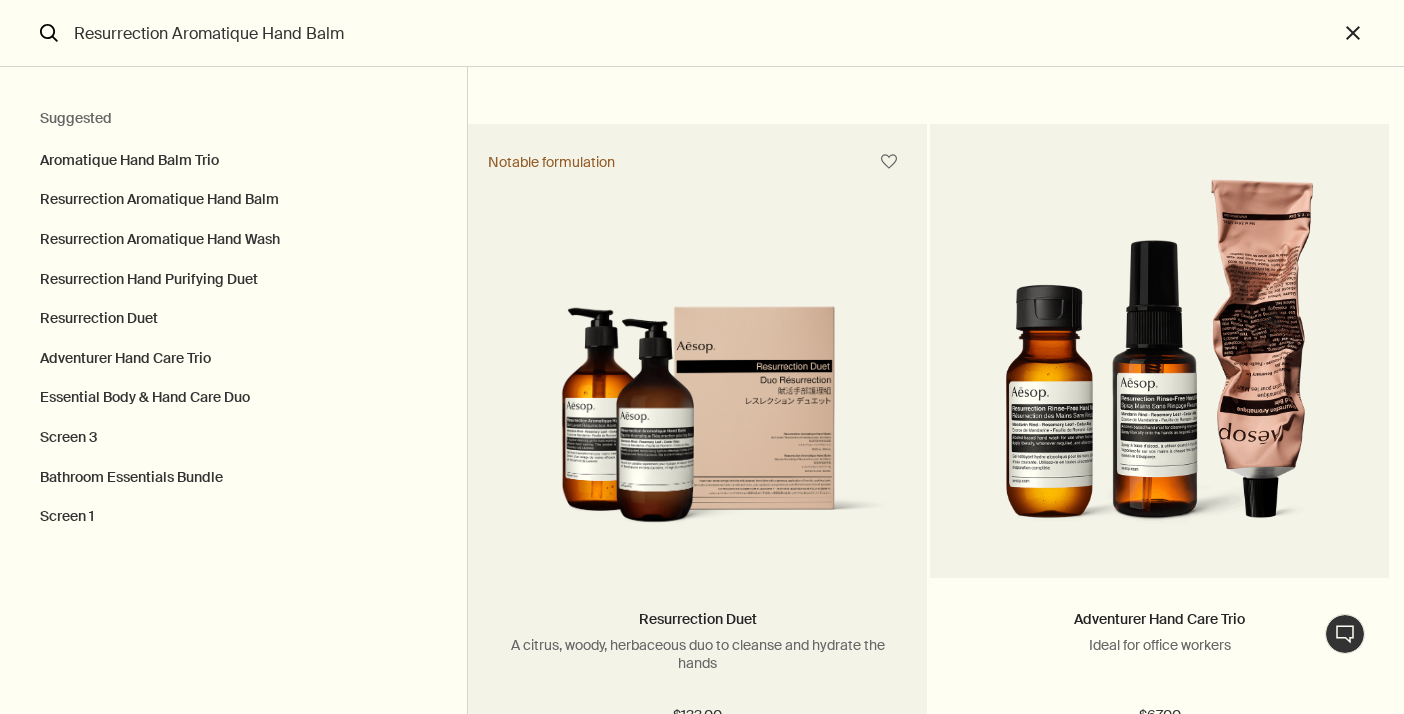 click on "A citrus, woody, herbaceous duo to cleanse and hydrate the hands" at bounding box center [697, 654] 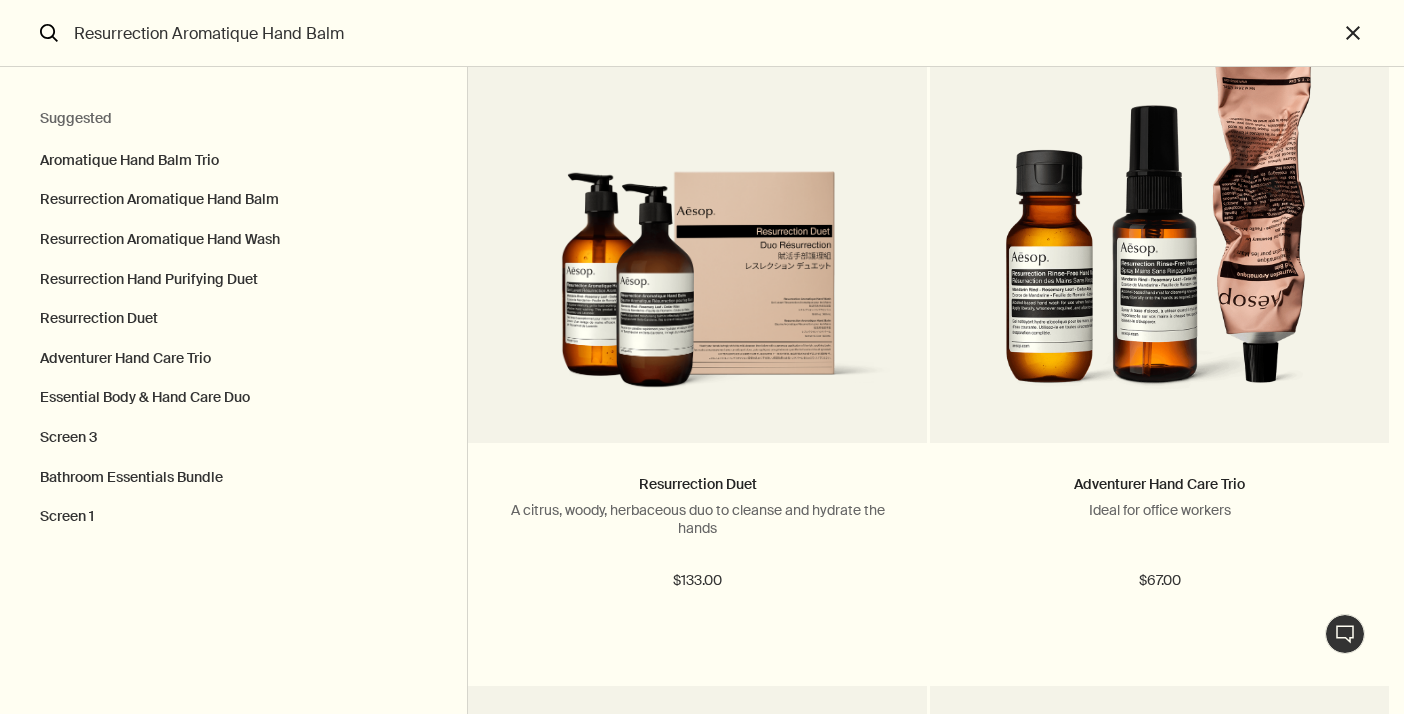 scroll, scrollTop: 1625, scrollLeft: 0, axis: vertical 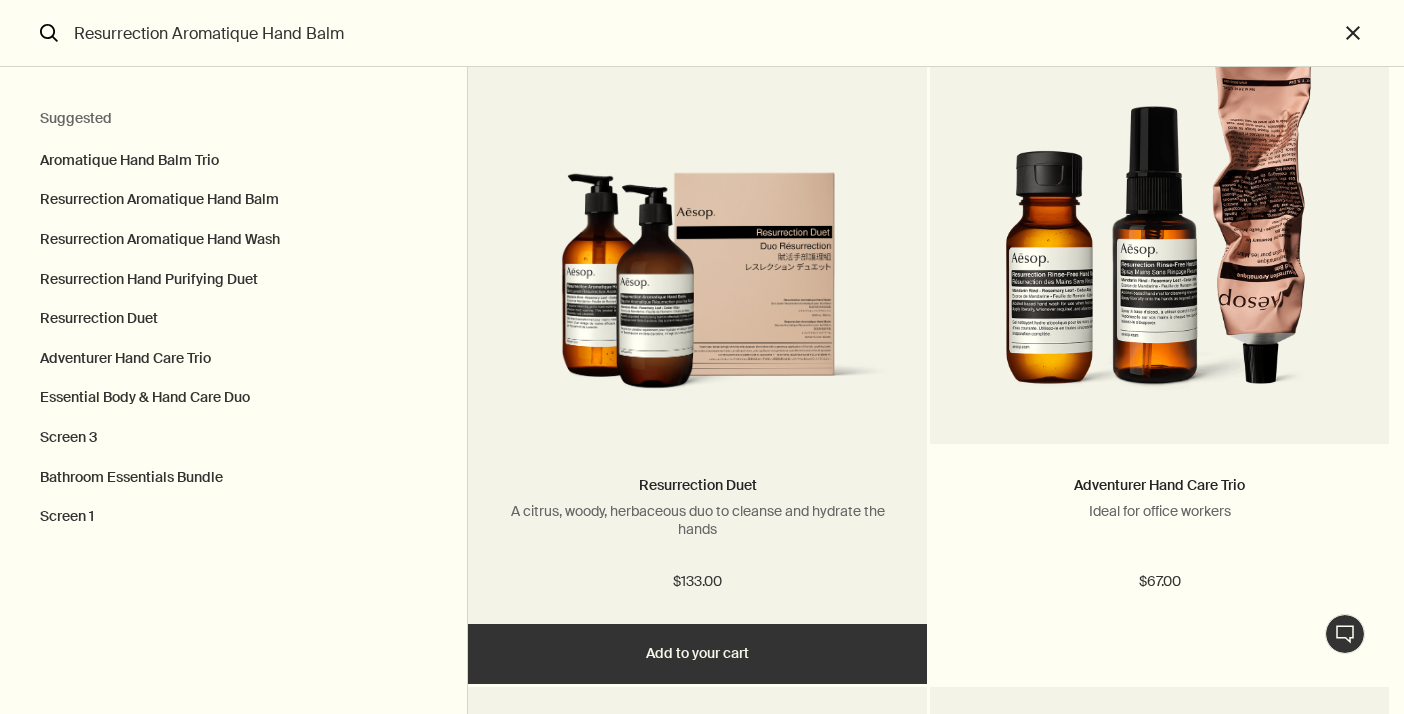 click at bounding box center [697, 293] 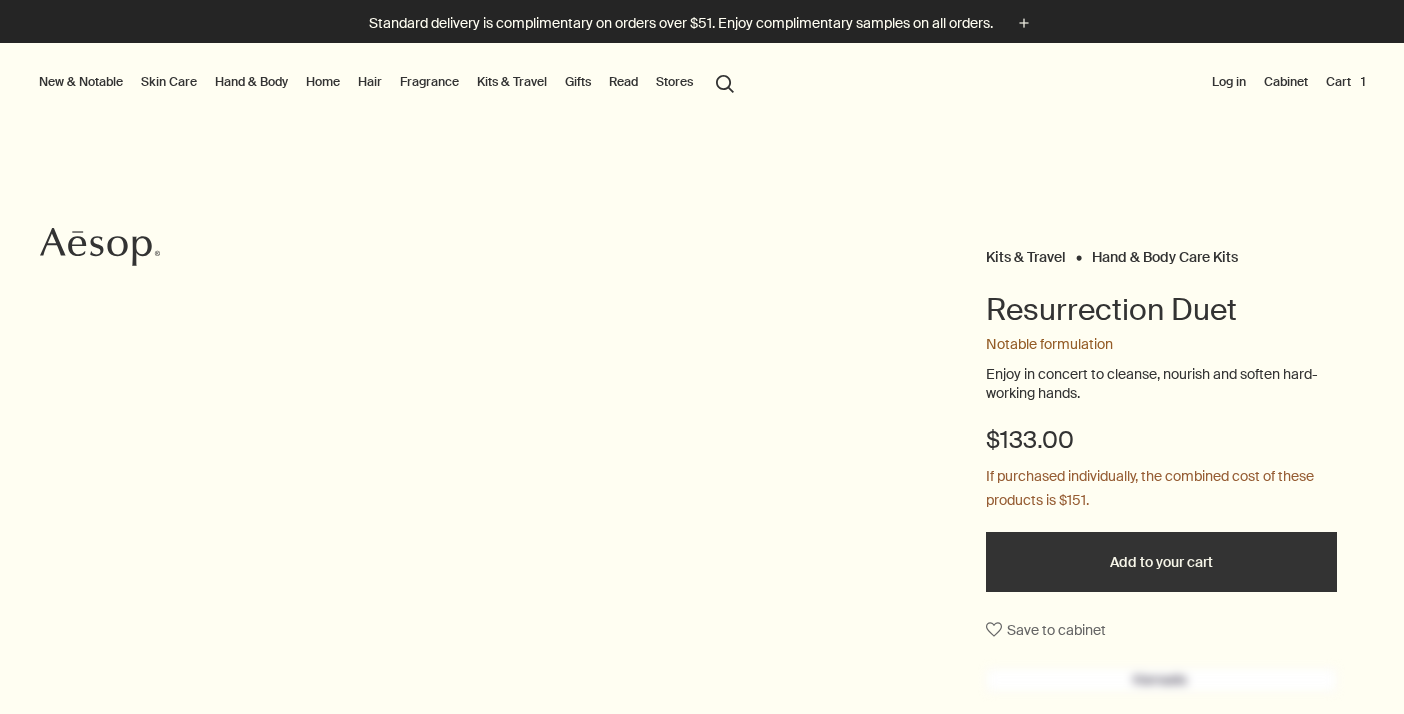 scroll, scrollTop: 0, scrollLeft: 0, axis: both 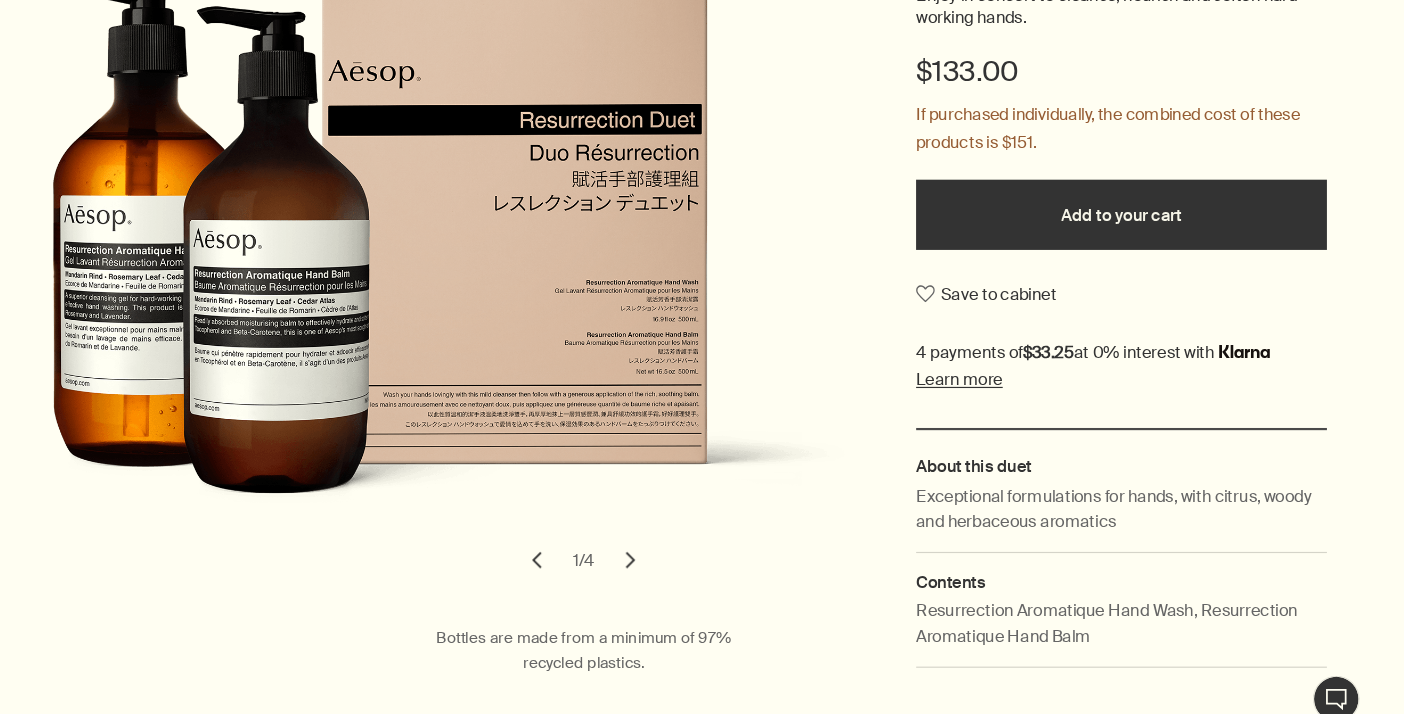 click on "Add to your cart" at bounding box center [1161, 220] 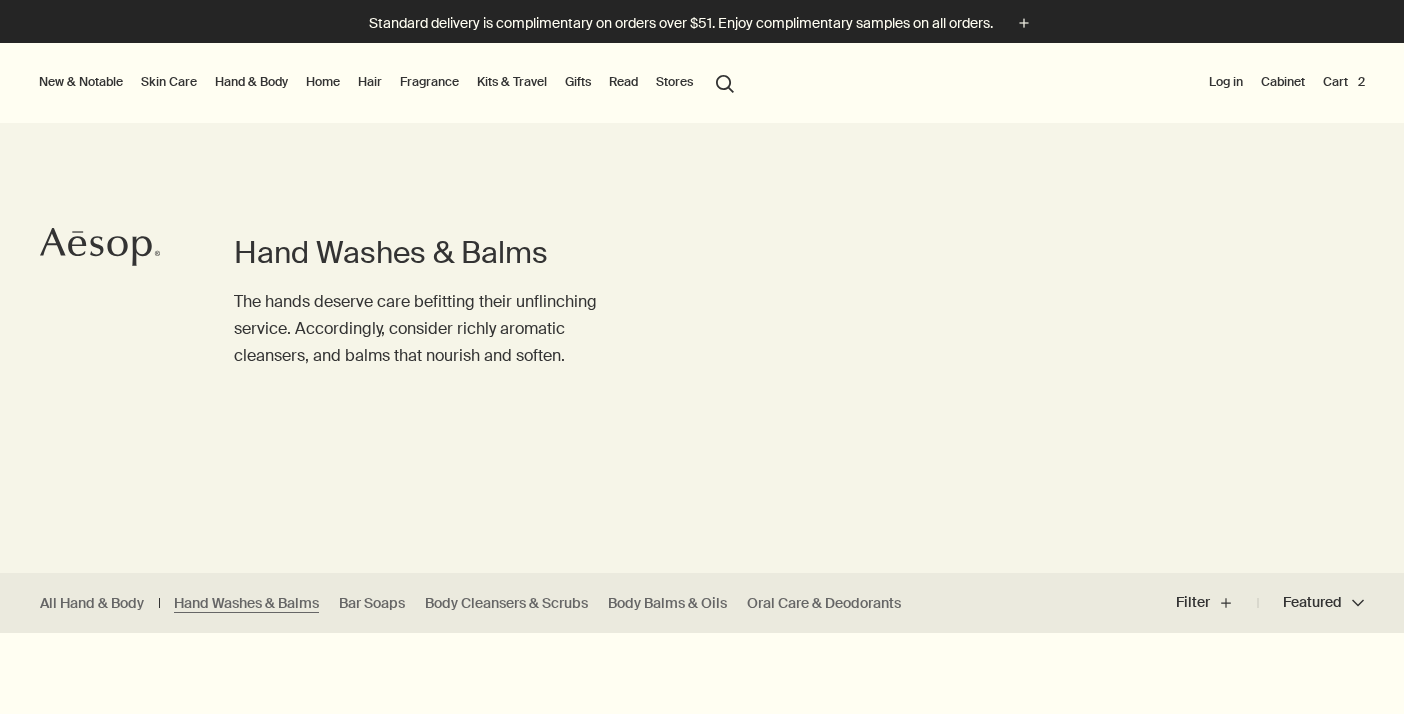scroll, scrollTop: 0, scrollLeft: 0, axis: both 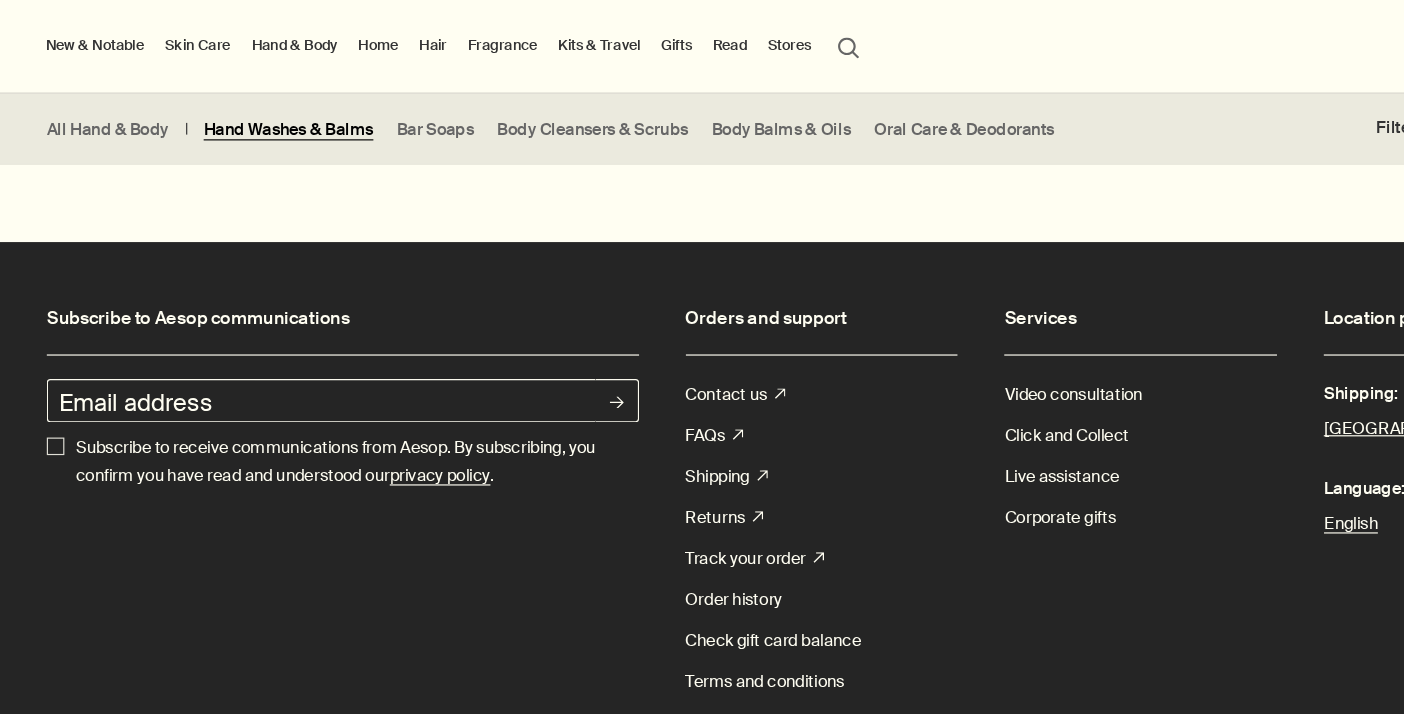 click on "Hand Washes & Balms" at bounding box center [246, 110] 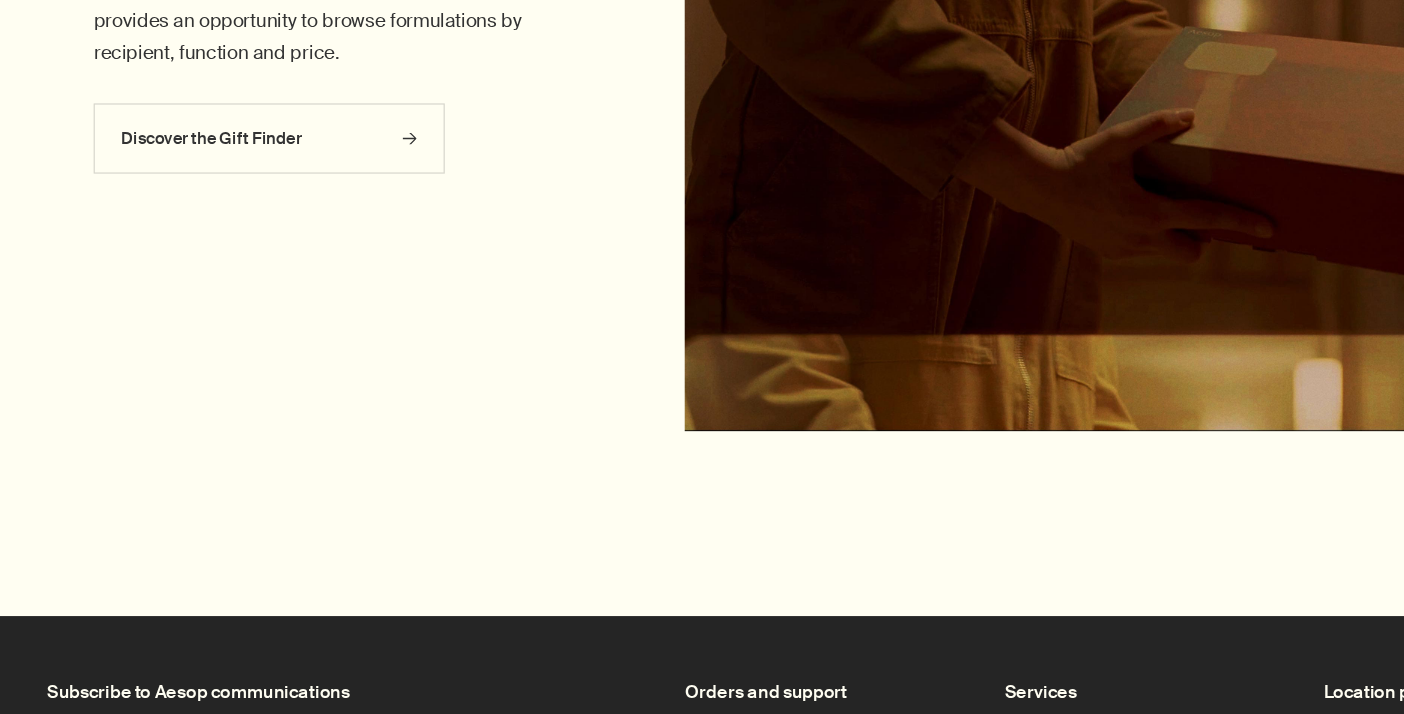 scroll, scrollTop: 4999, scrollLeft: 0, axis: vertical 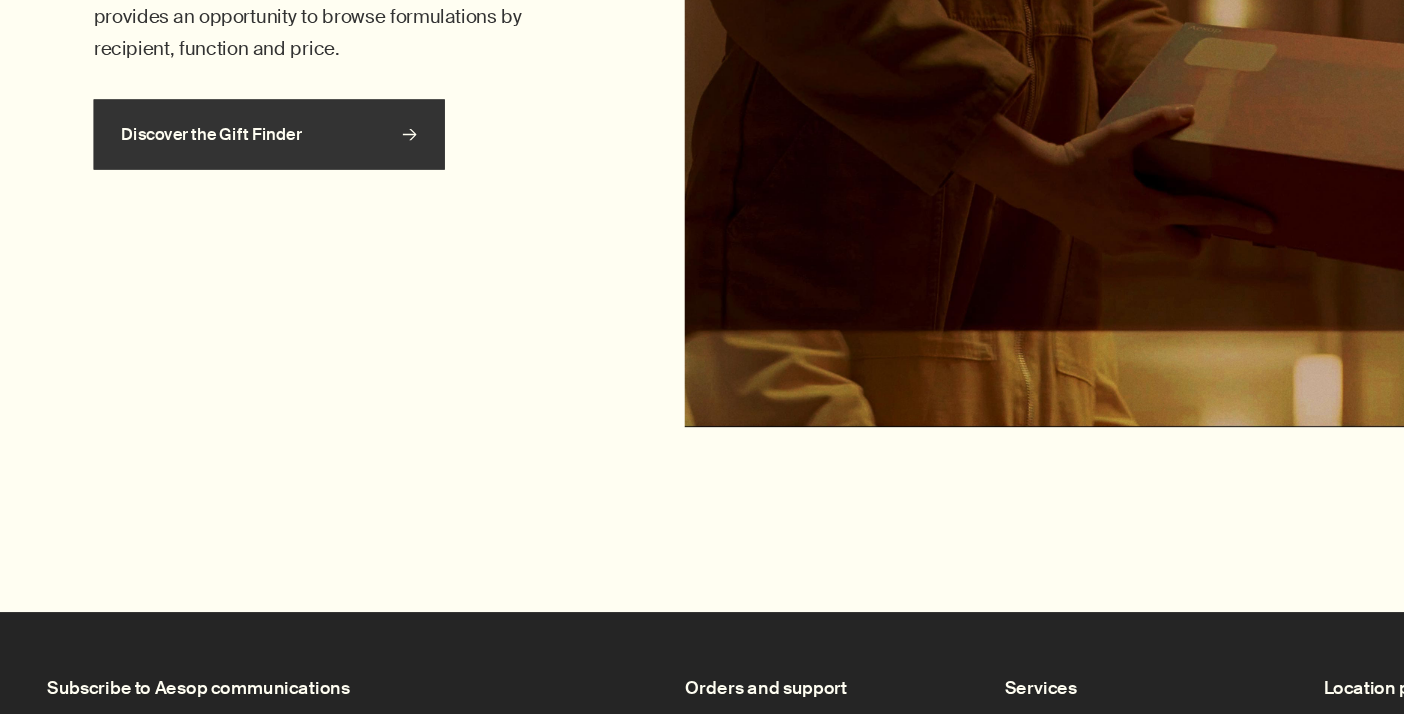 click 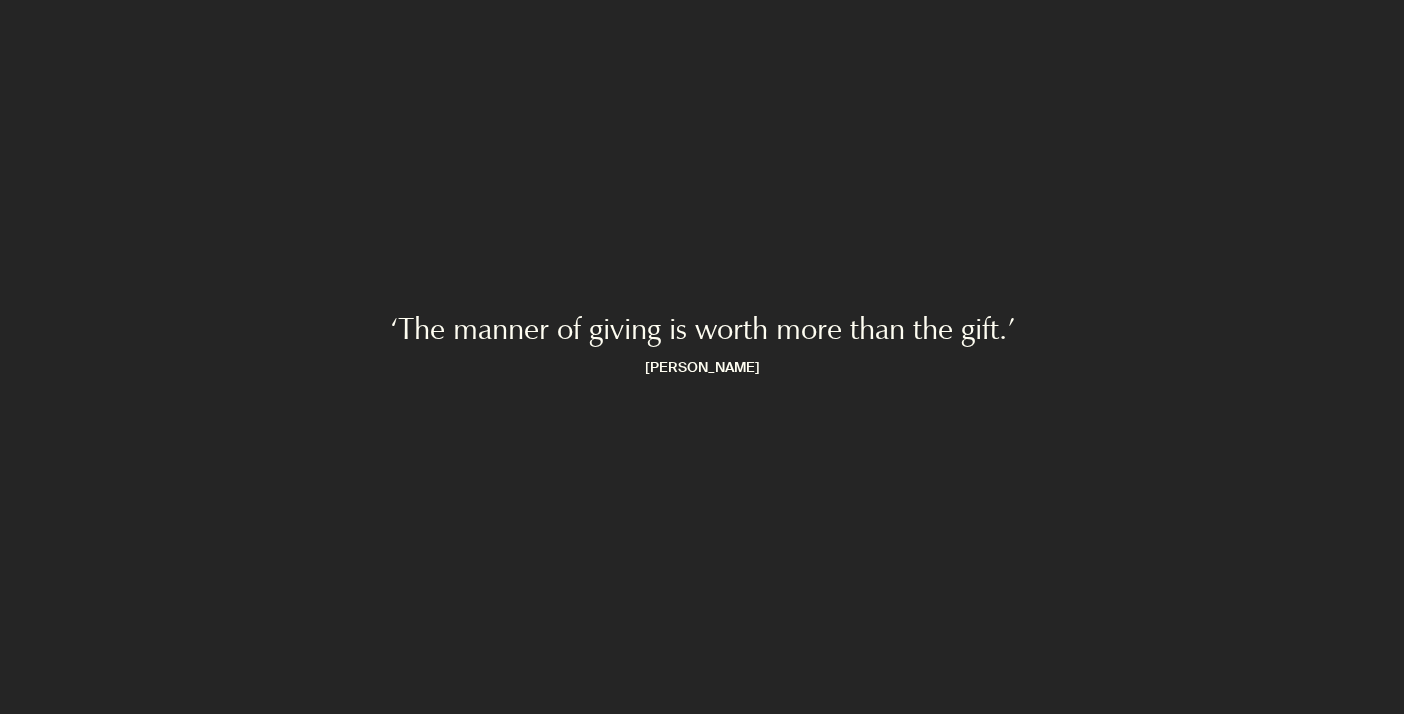 scroll, scrollTop: 0, scrollLeft: 0, axis: both 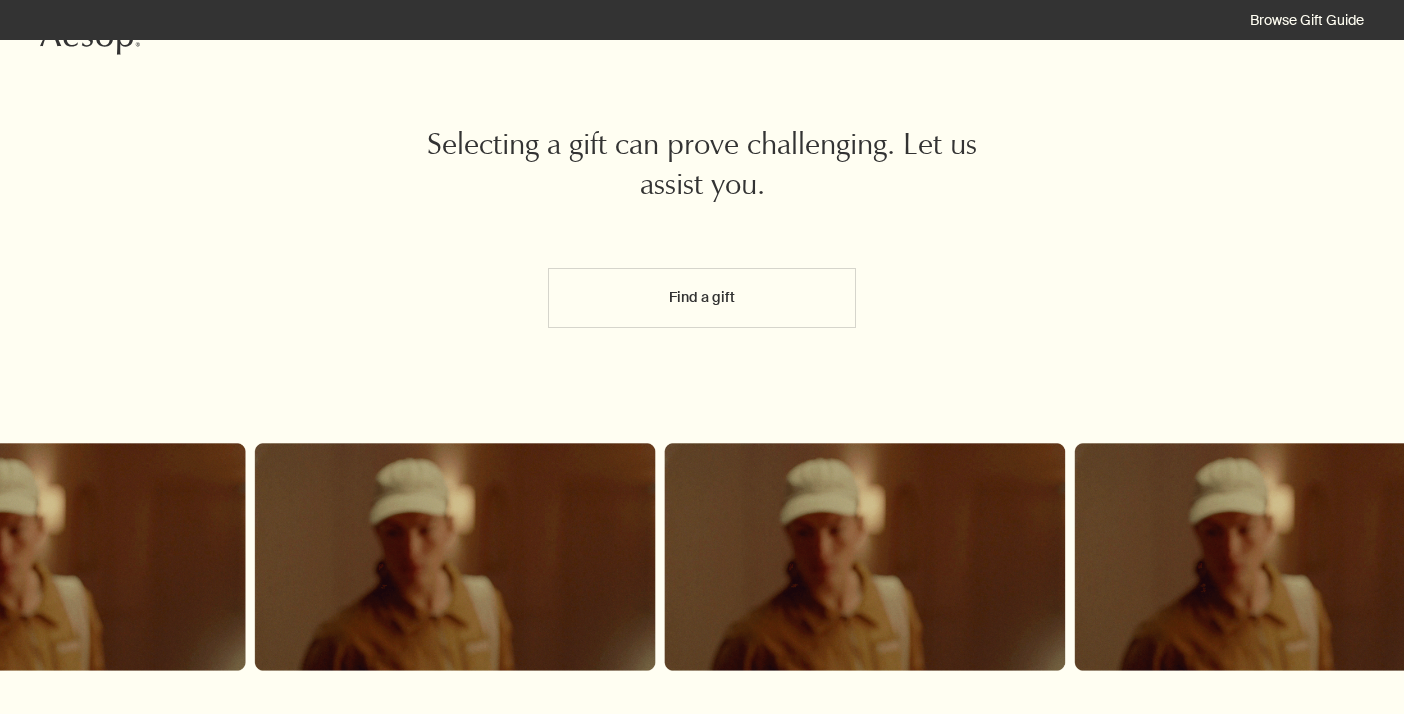 click on "Find a gift" at bounding box center (702, 298) 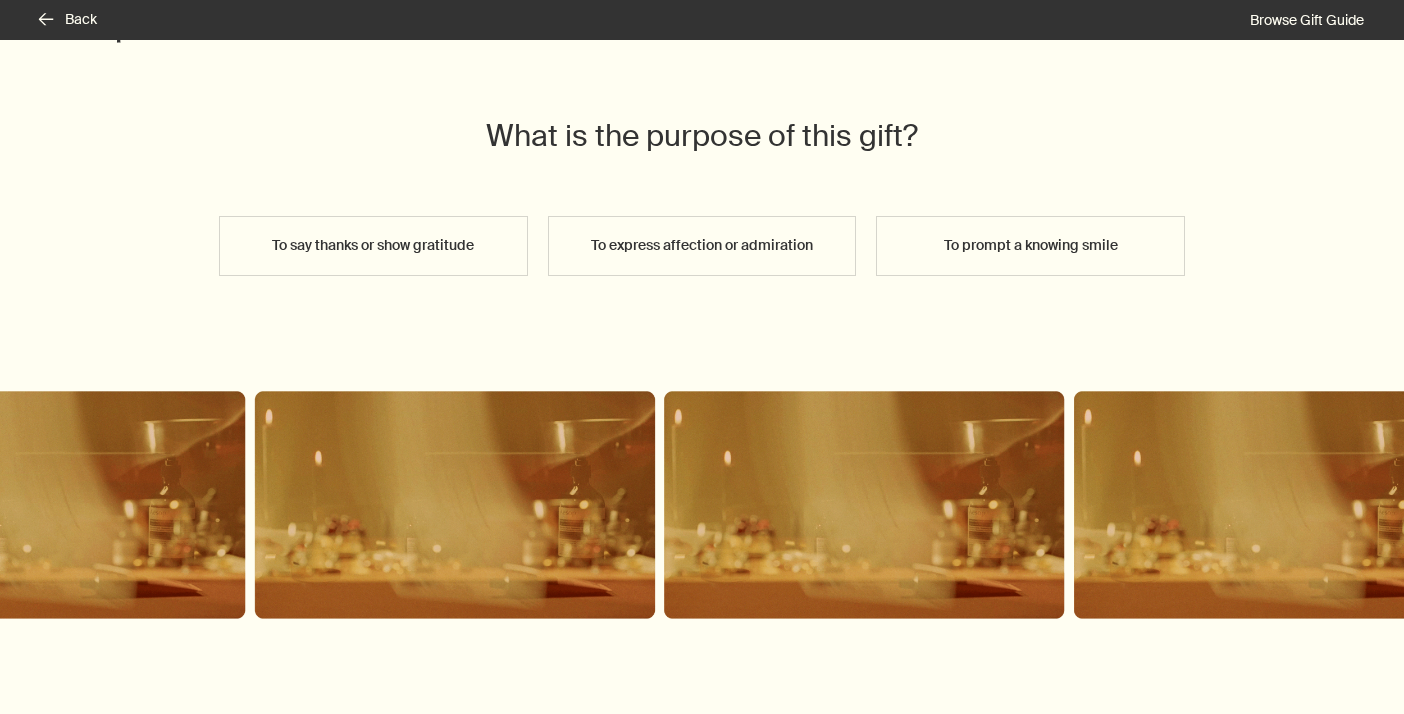 scroll, scrollTop: 69, scrollLeft: 0, axis: vertical 